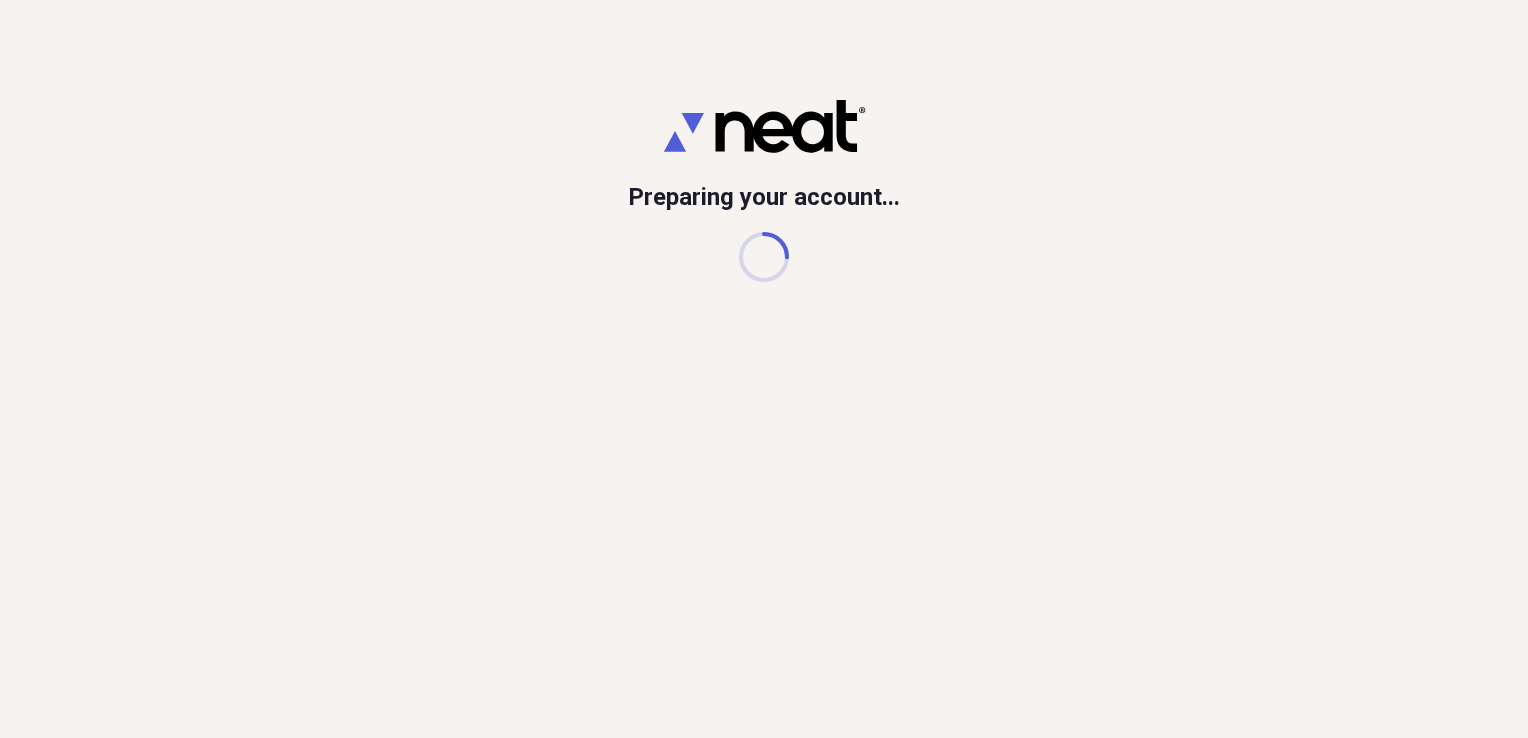 scroll, scrollTop: 0, scrollLeft: 0, axis: both 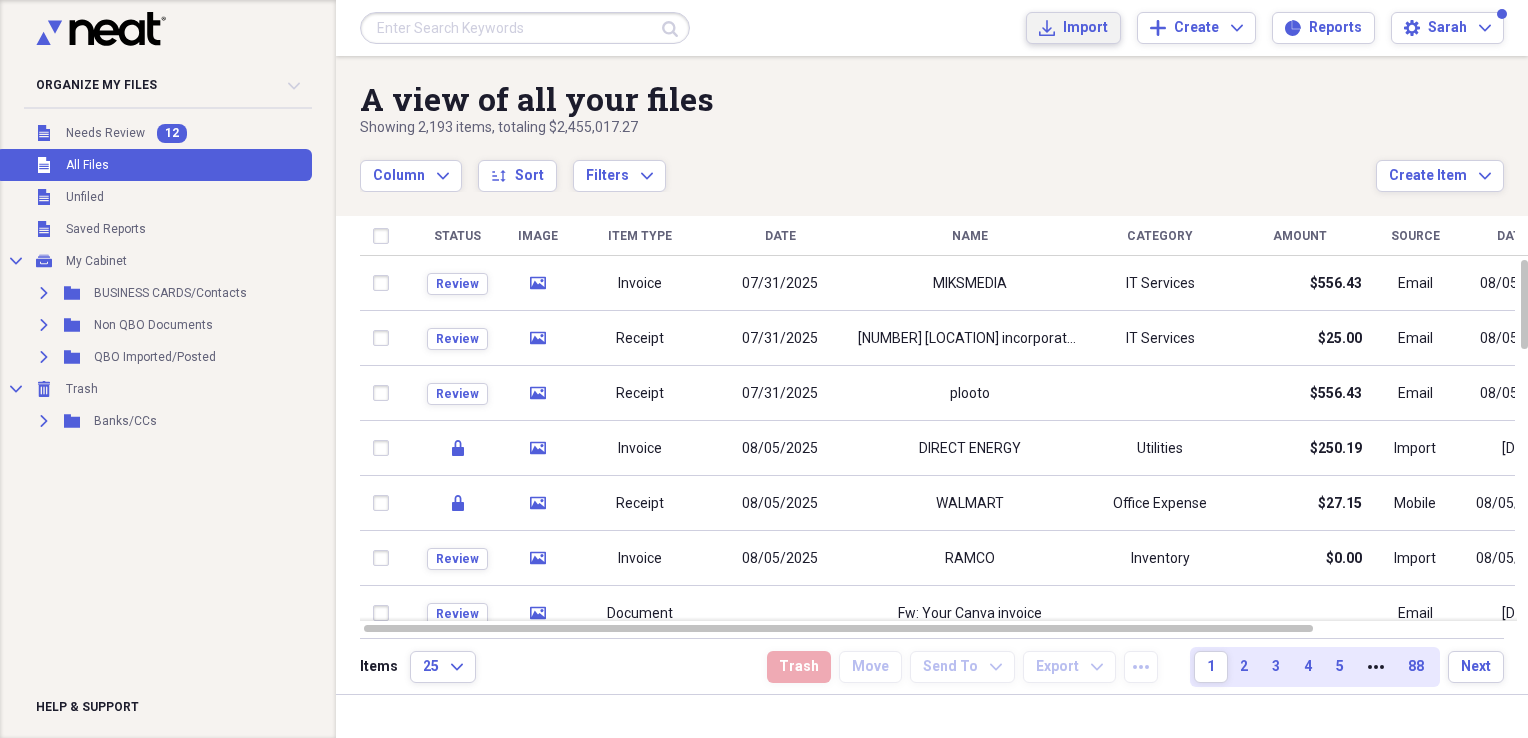 click on "Import" 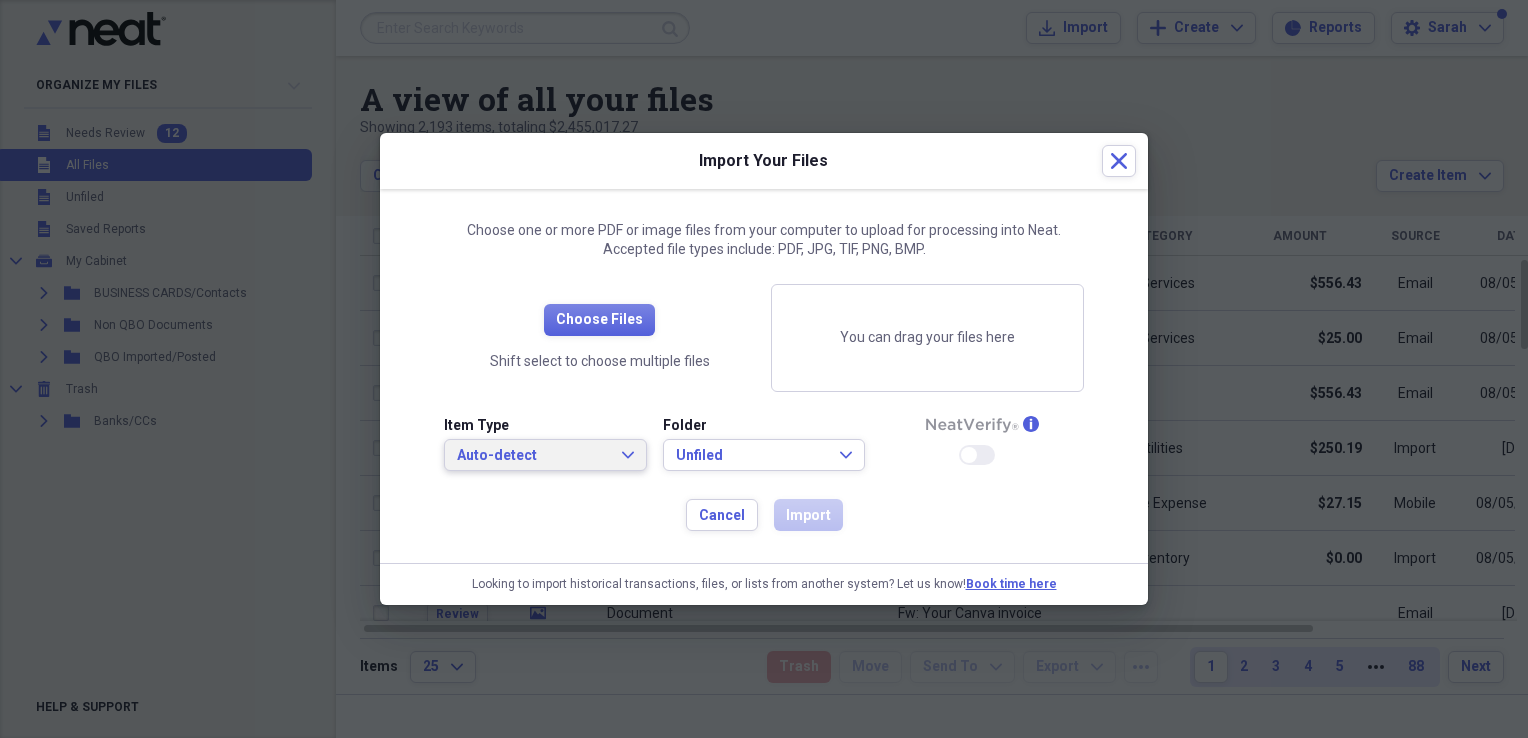 click on "Auto-detect" at bounding box center (533, 456) 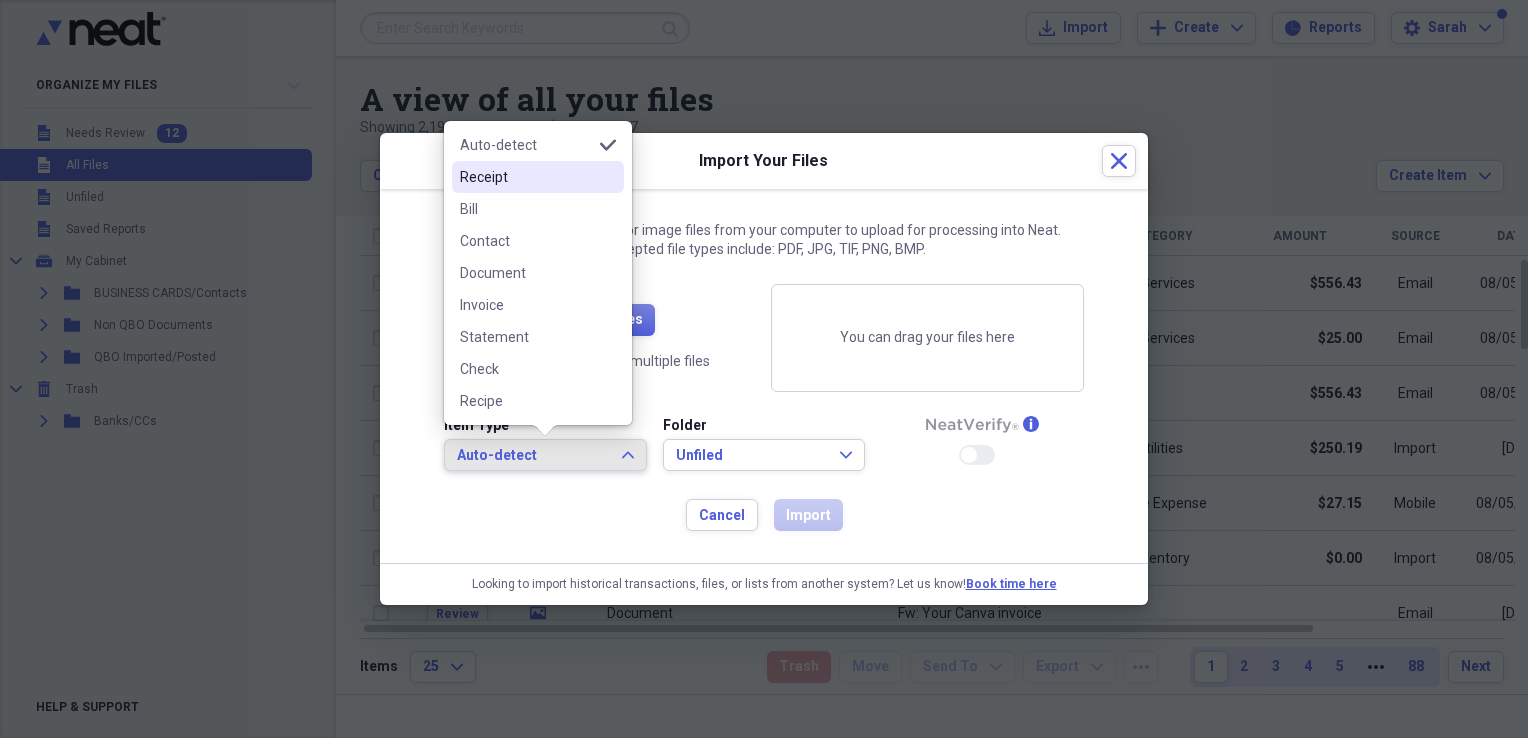 drag, startPoint x: 495, startPoint y: 175, endPoint x: 560, endPoint y: 278, distance: 121.79491 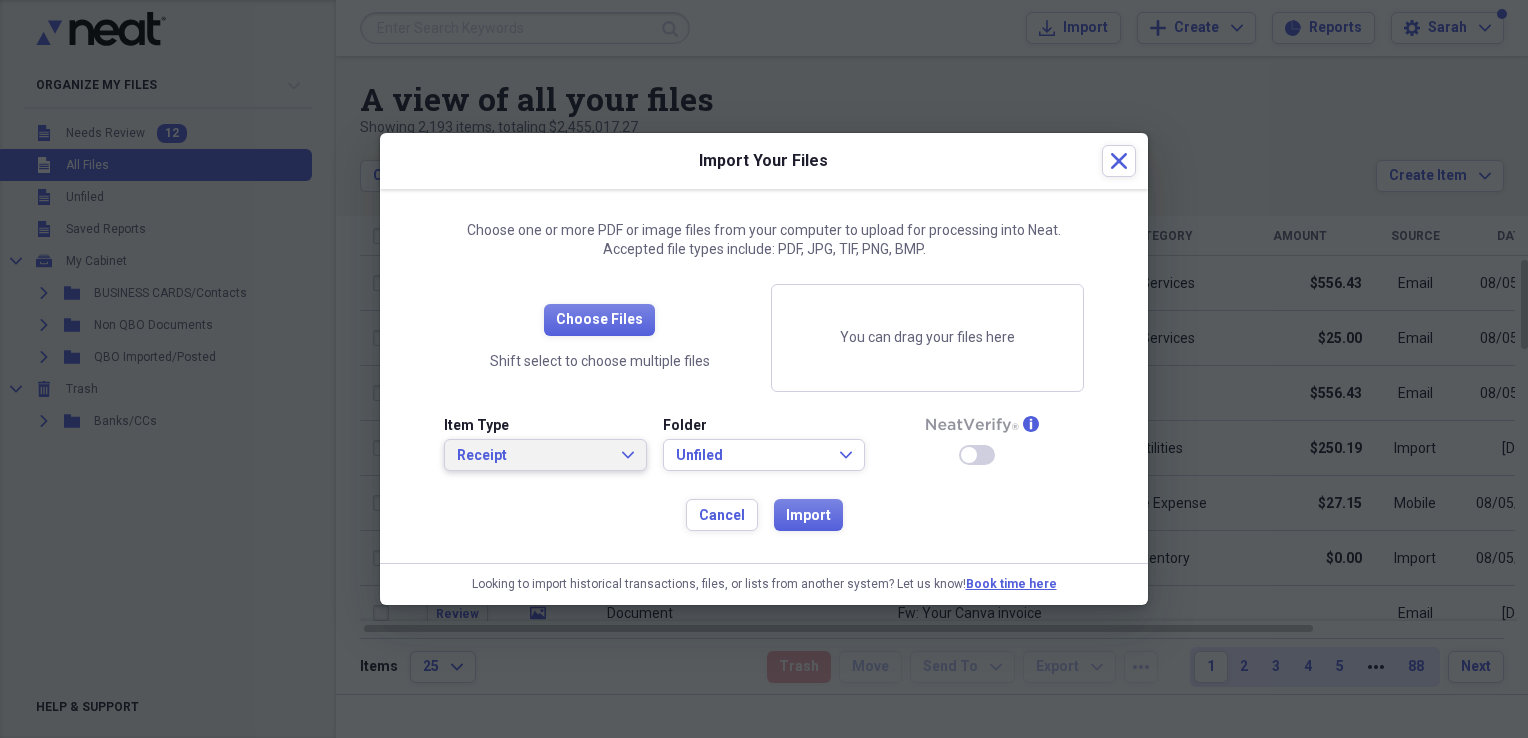 click on "Receipt" at bounding box center [533, 456] 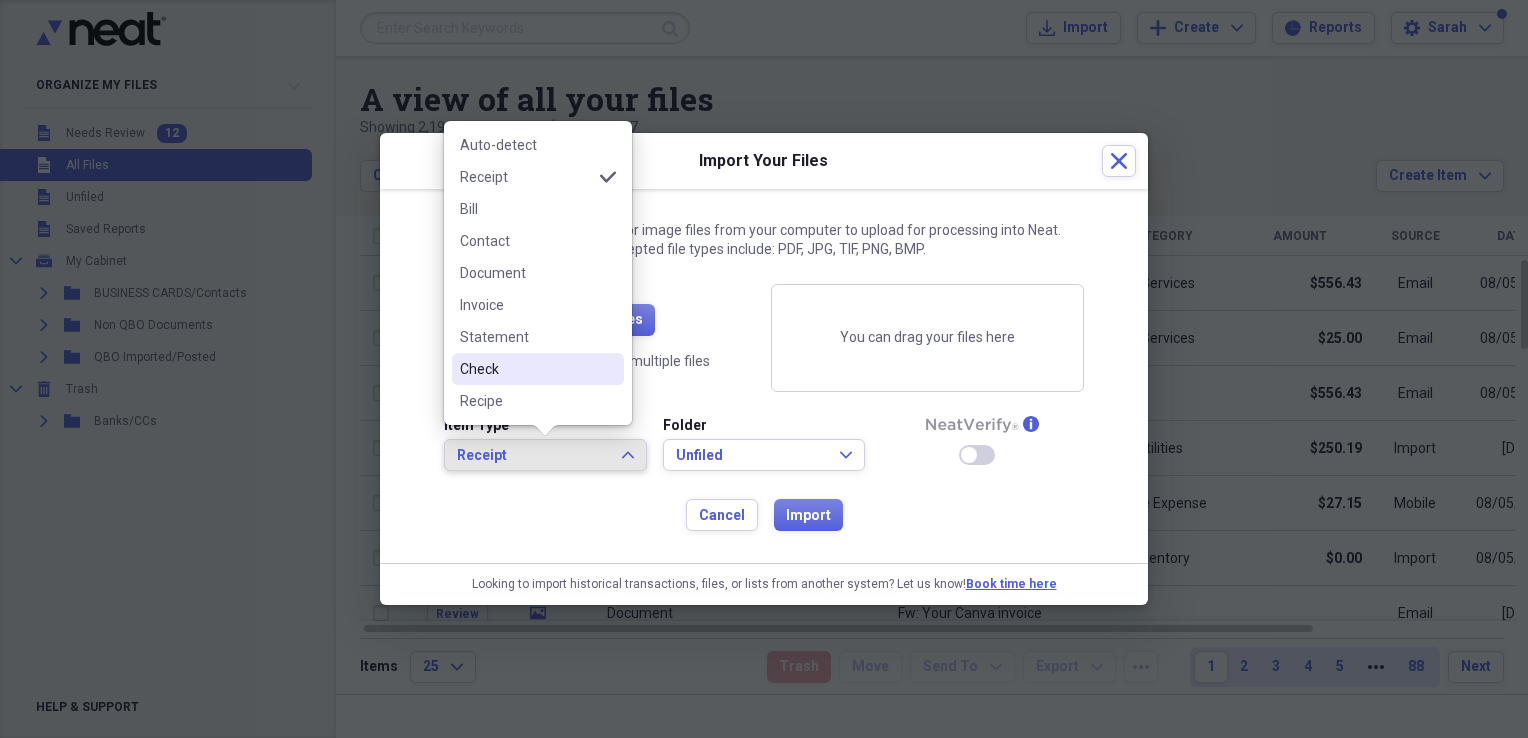 click on "Check" at bounding box center (526, 369) 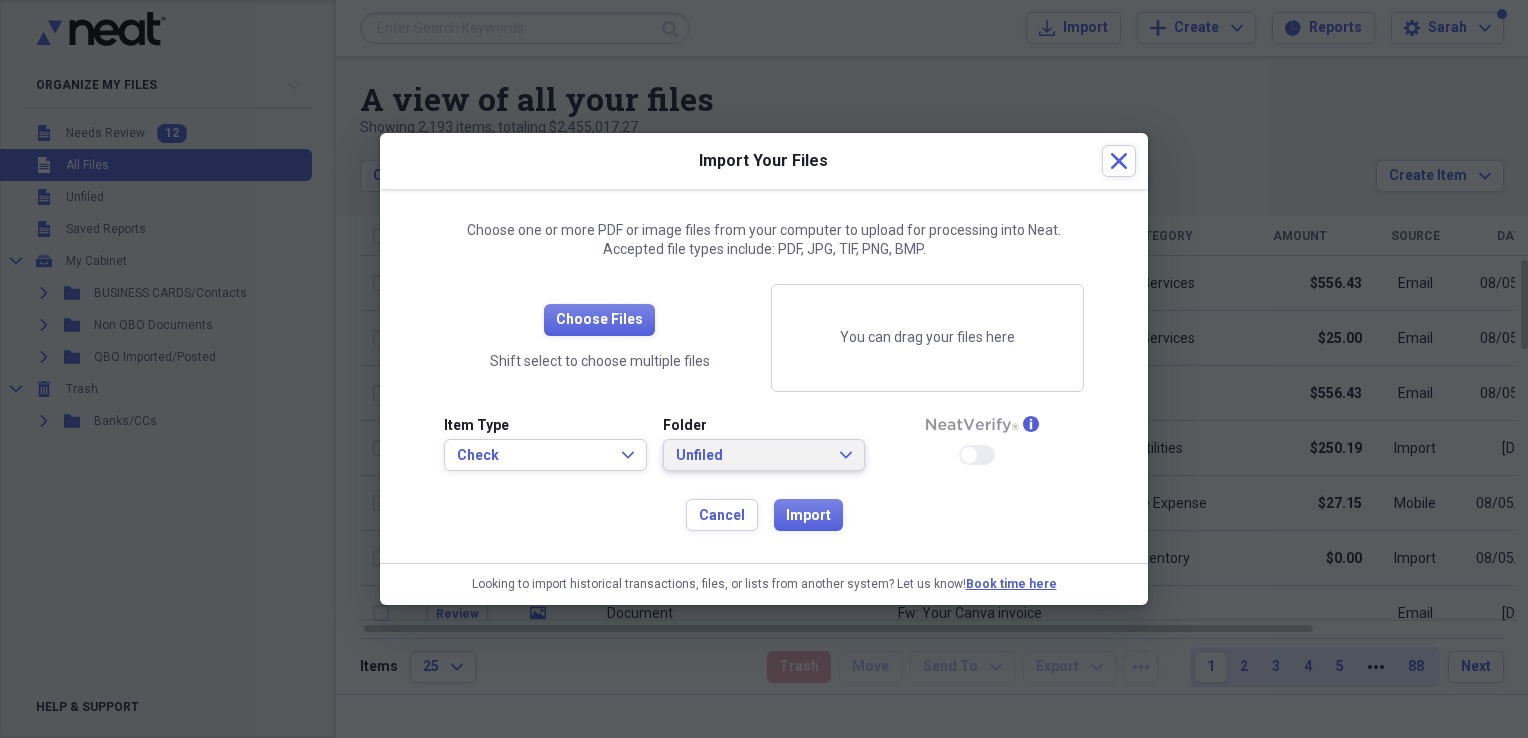 click on "Unfiled" at bounding box center (752, 456) 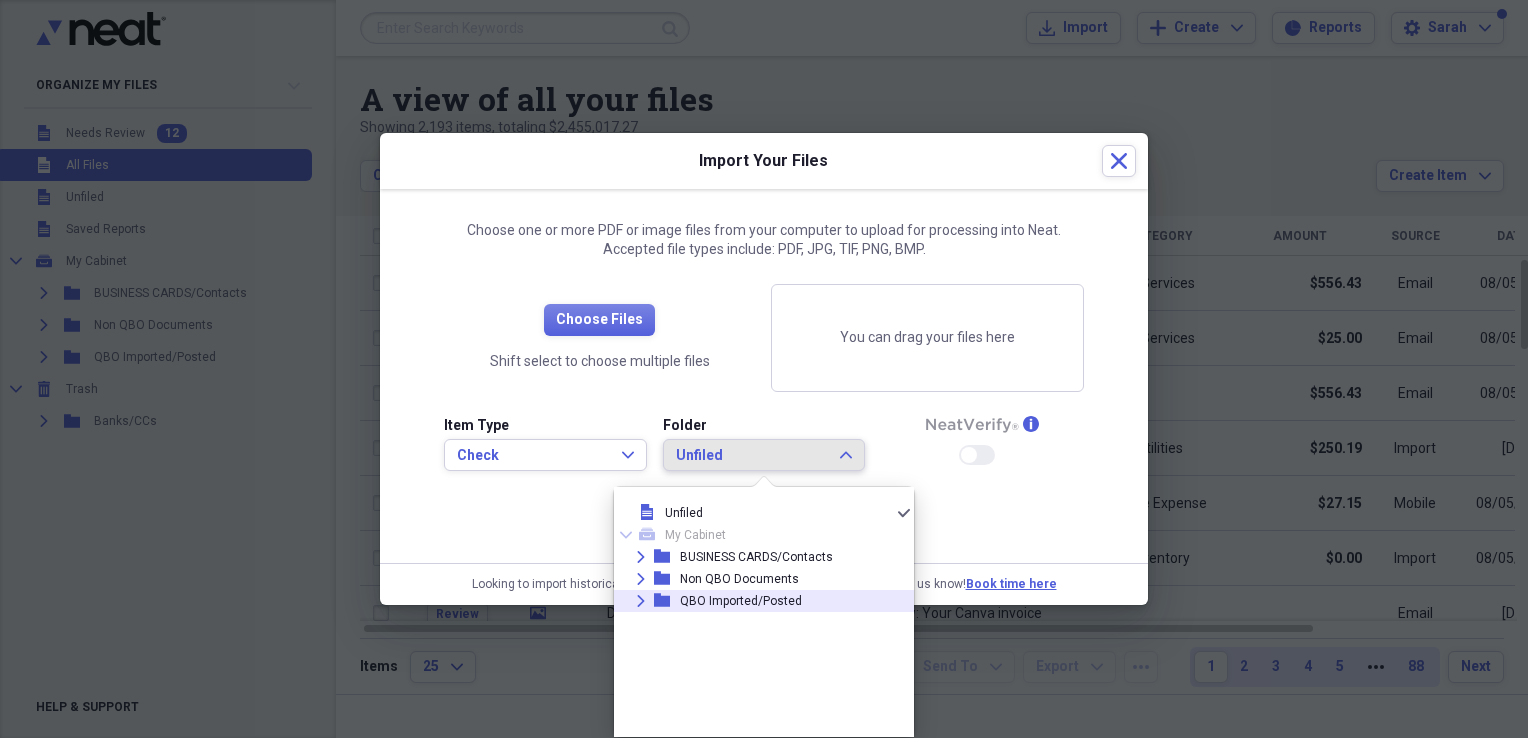 click on "Expand" 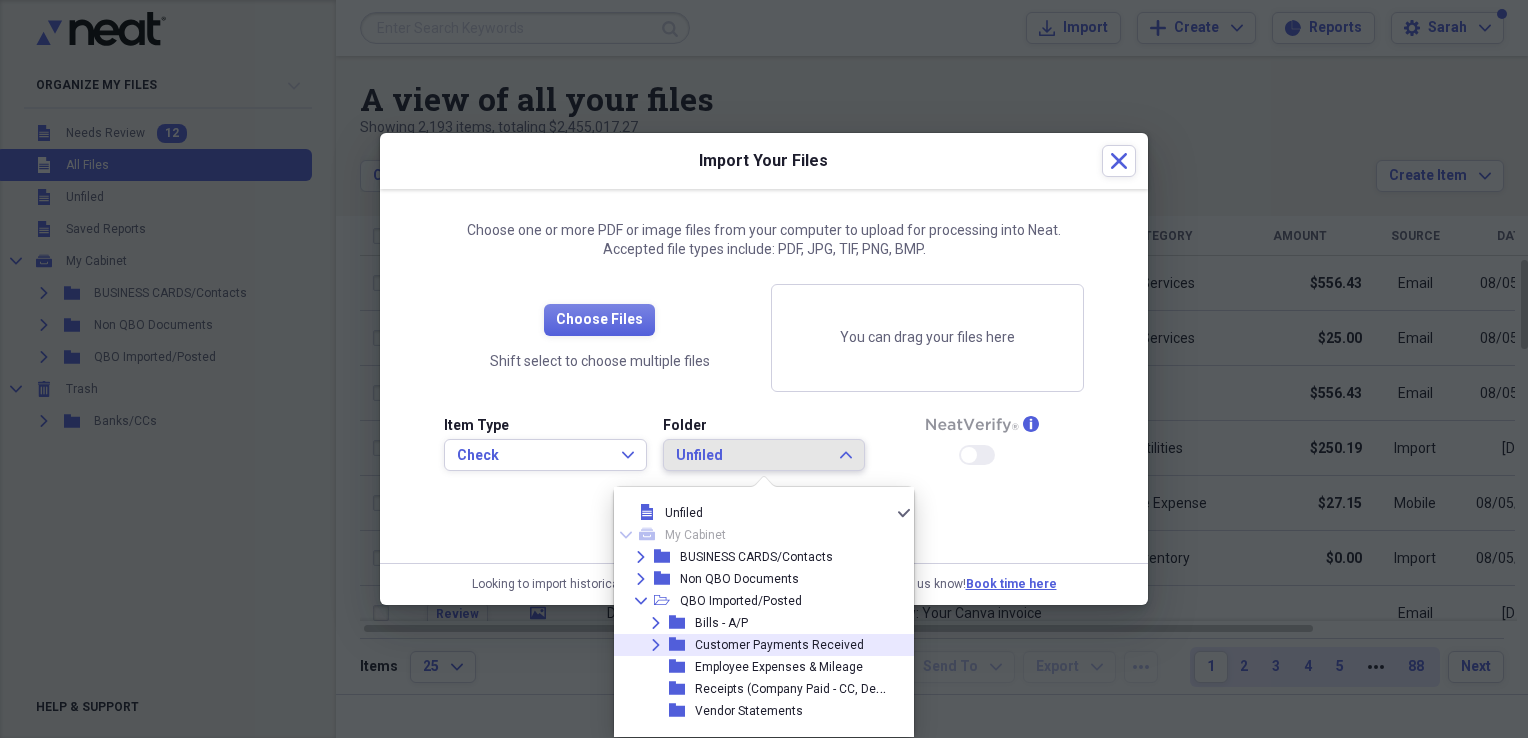 click on "Expand" 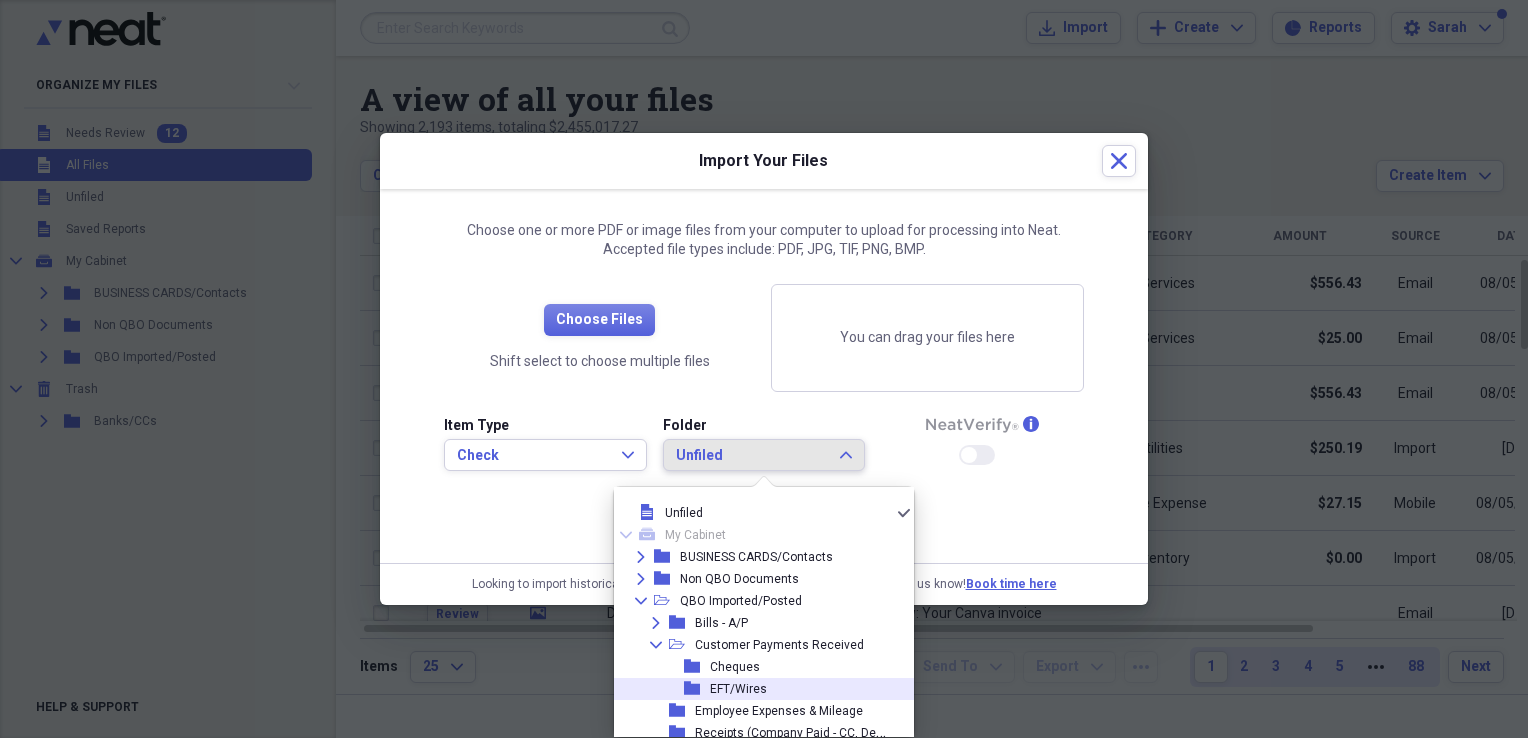 click 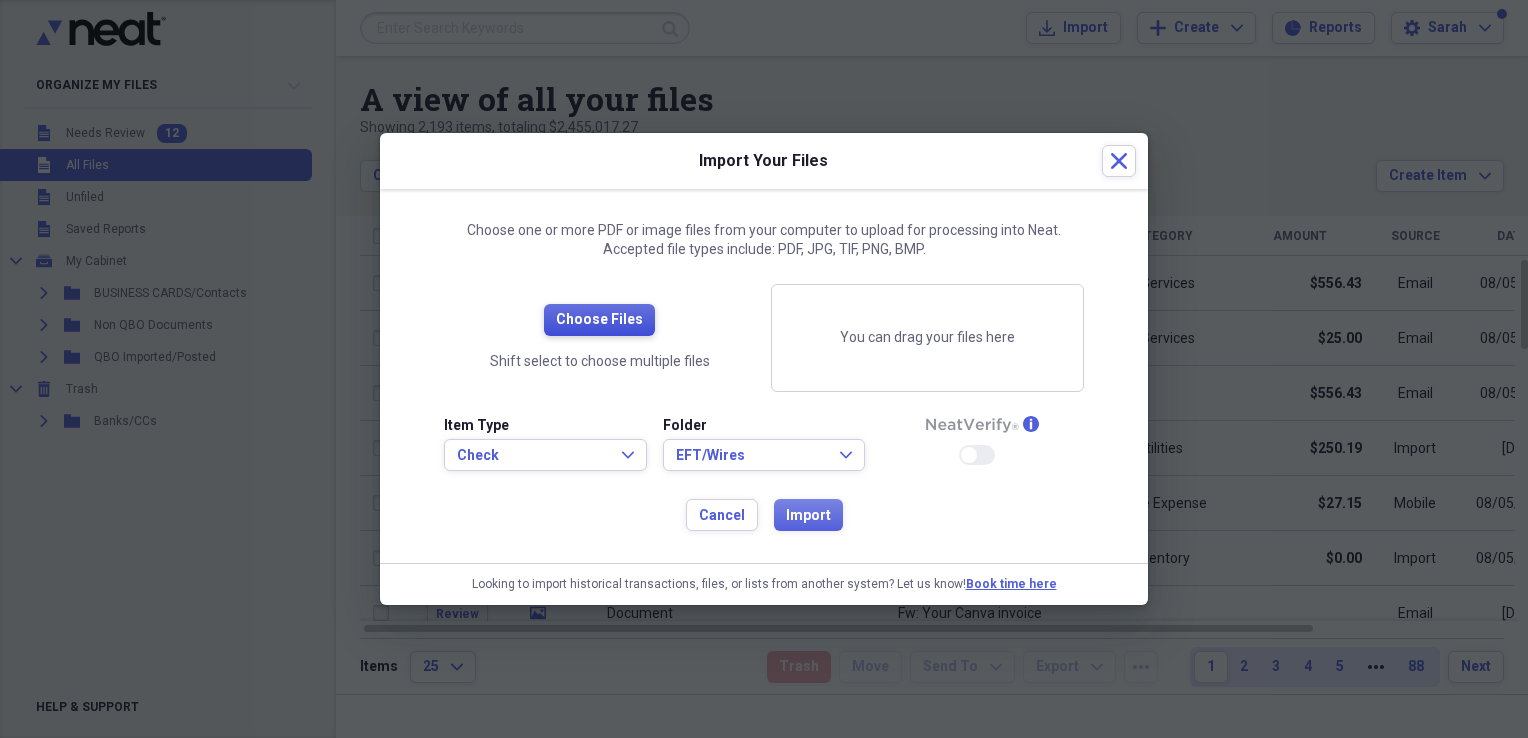 click on "Choose Files" at bounding box center [599, 320] 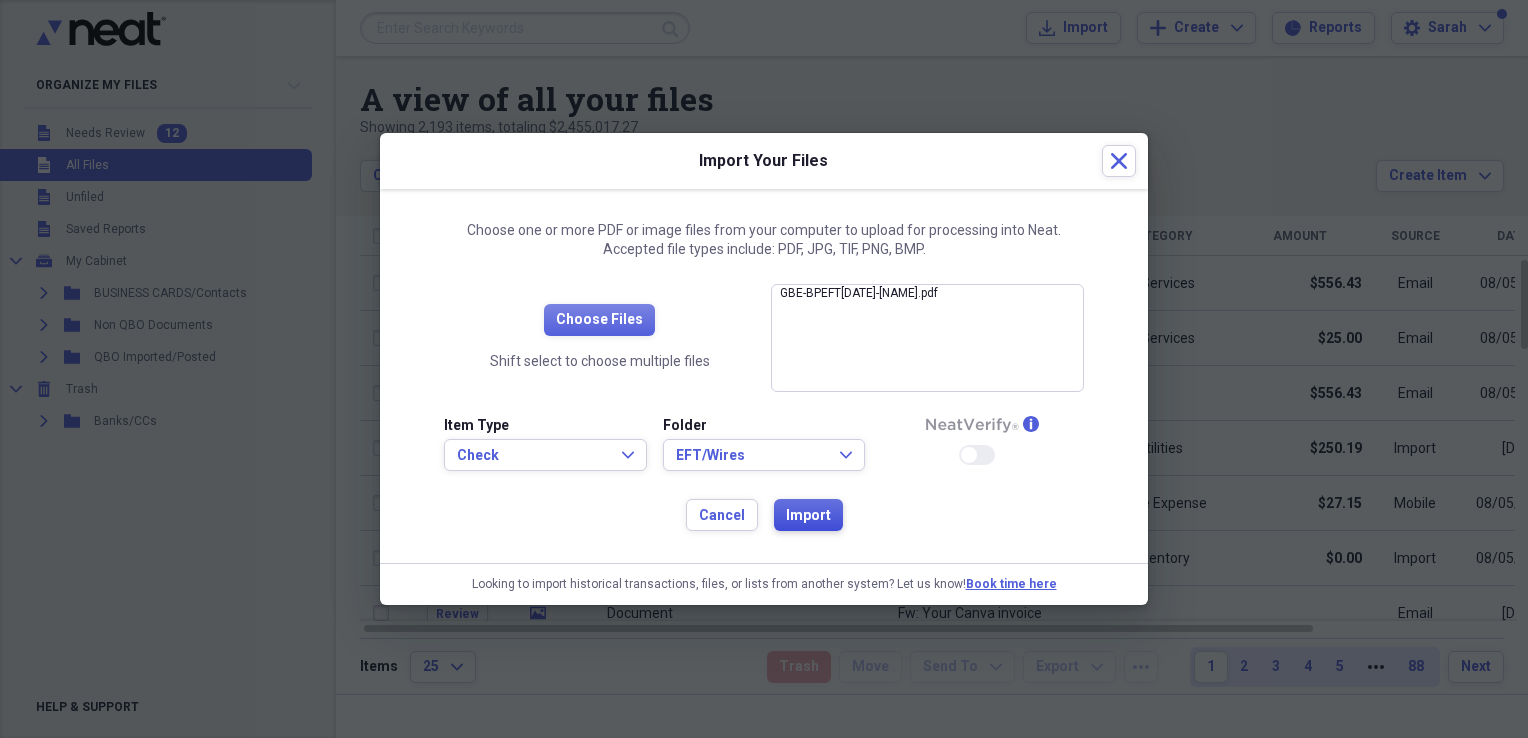 click on "Import" at bounding box center [808, 516] 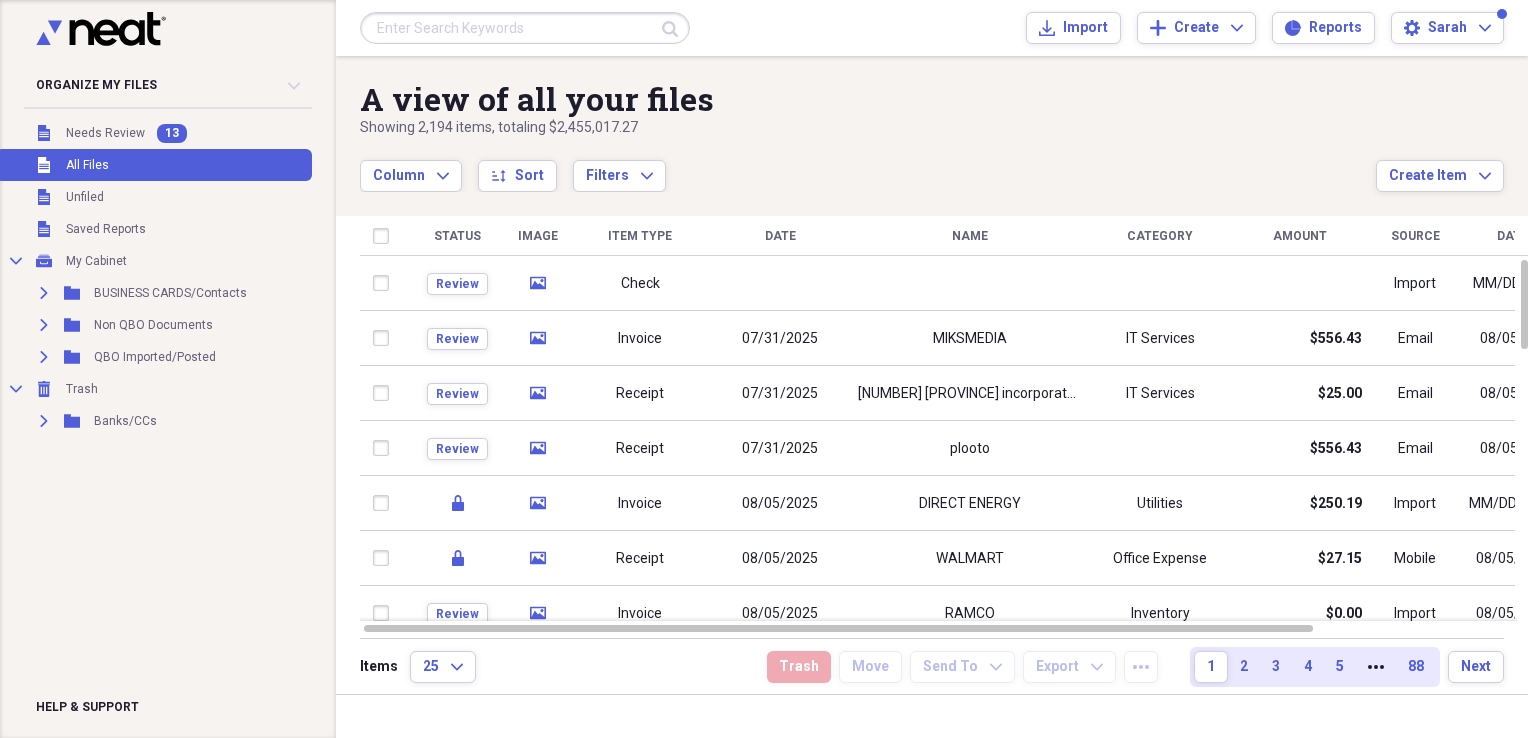 scroll, scrollTop: 0, scrollLeft: 0, axis: both 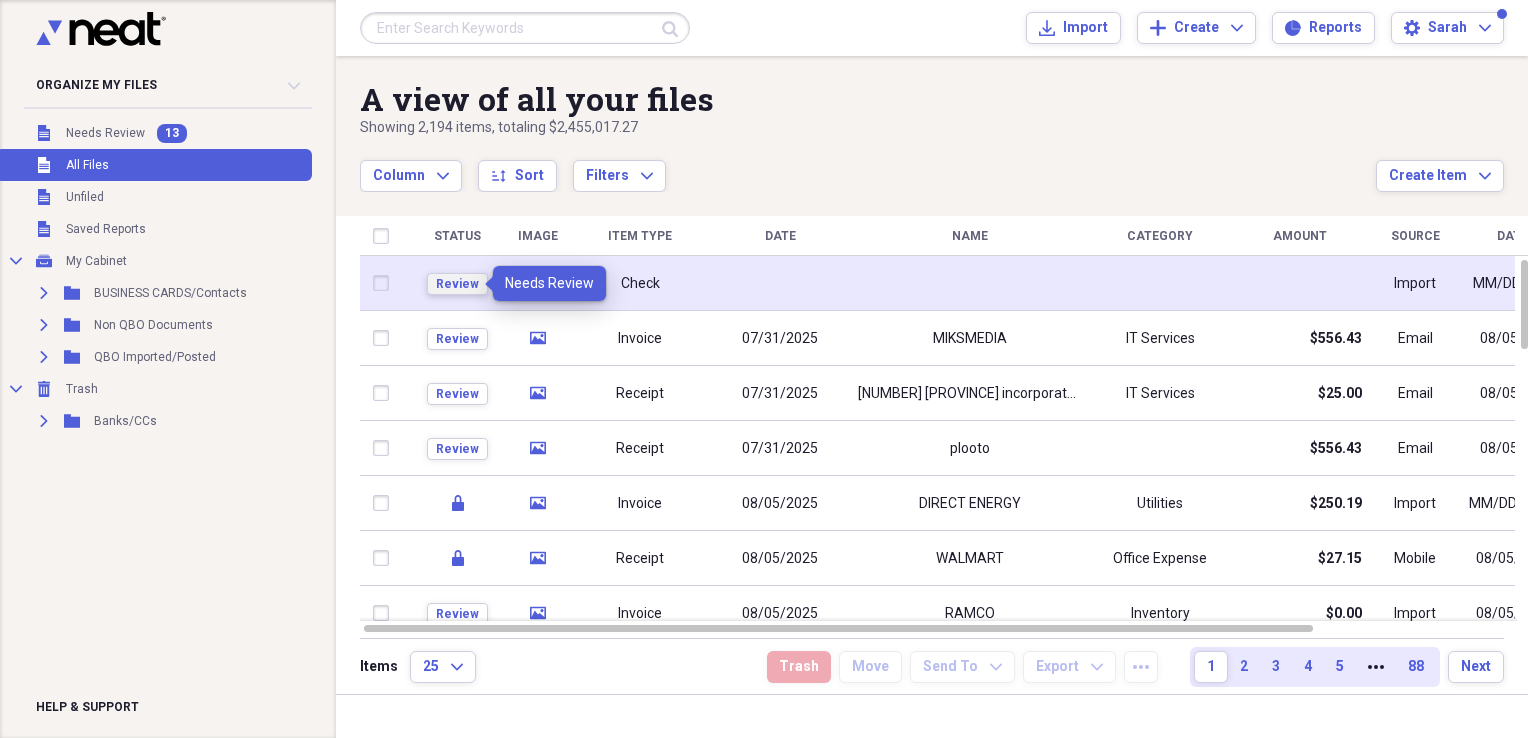 drag, startPoint x: 436, startPoint y: 285, endPoint x: 441, endPoint y: 270, distance: 15.811388 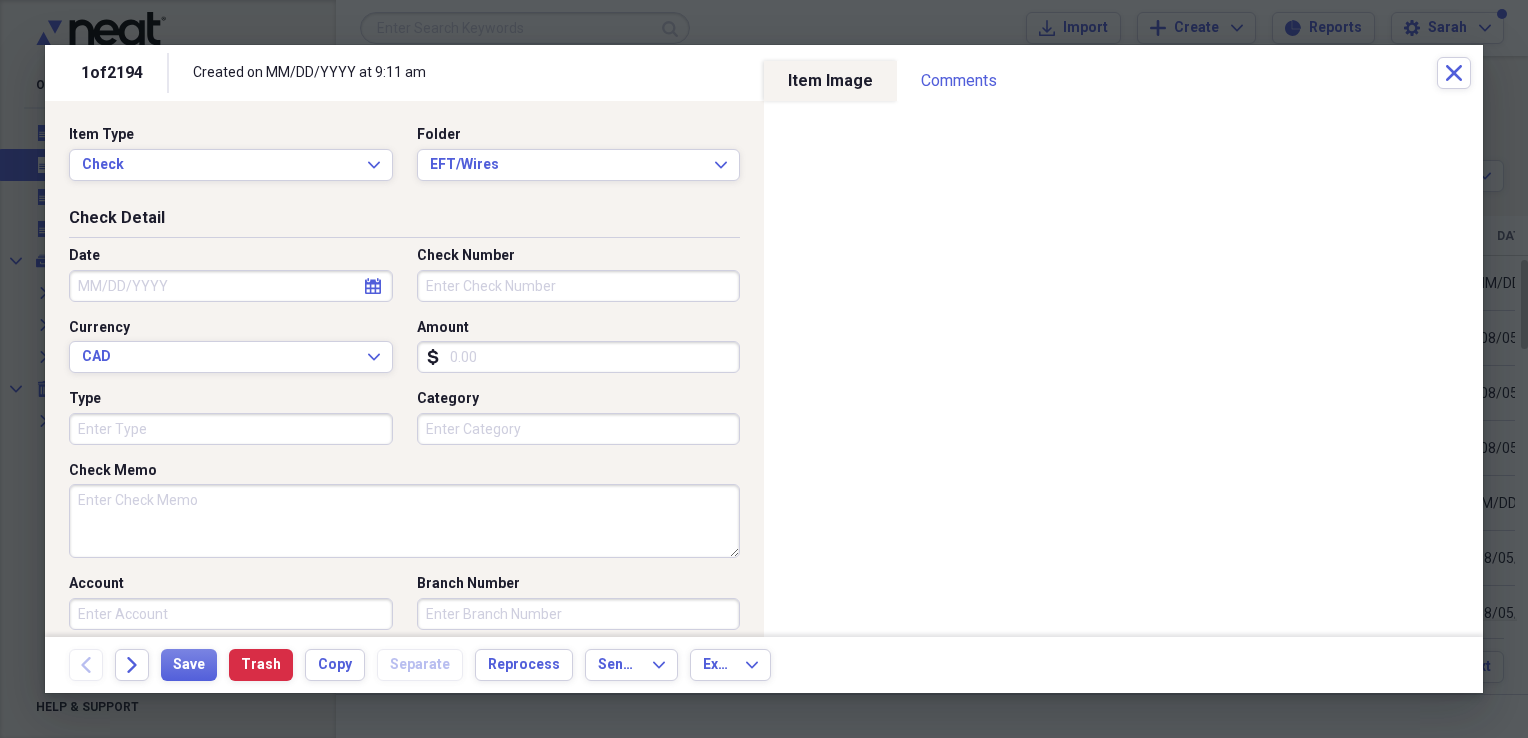 click 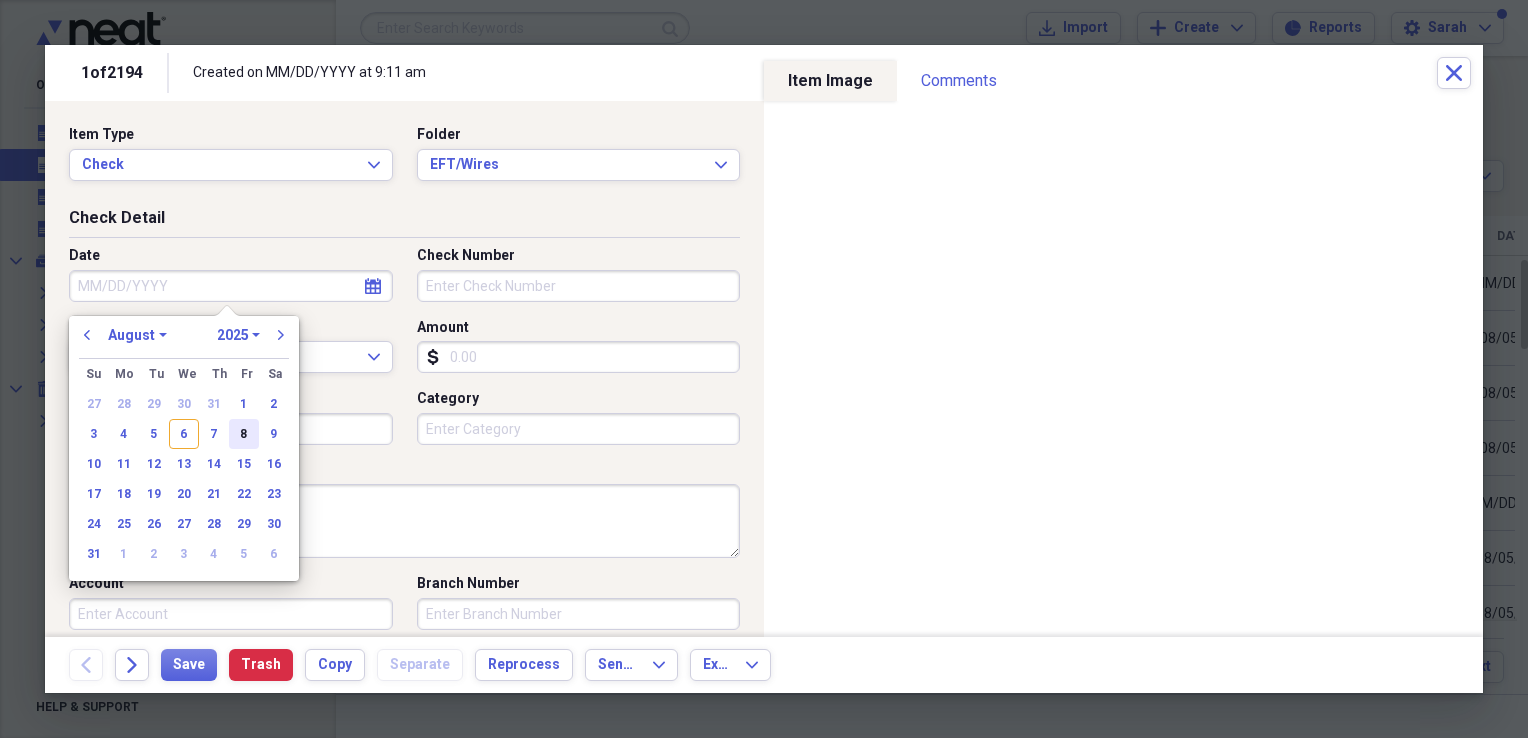 click on "8" at bounding box center [244, 434] 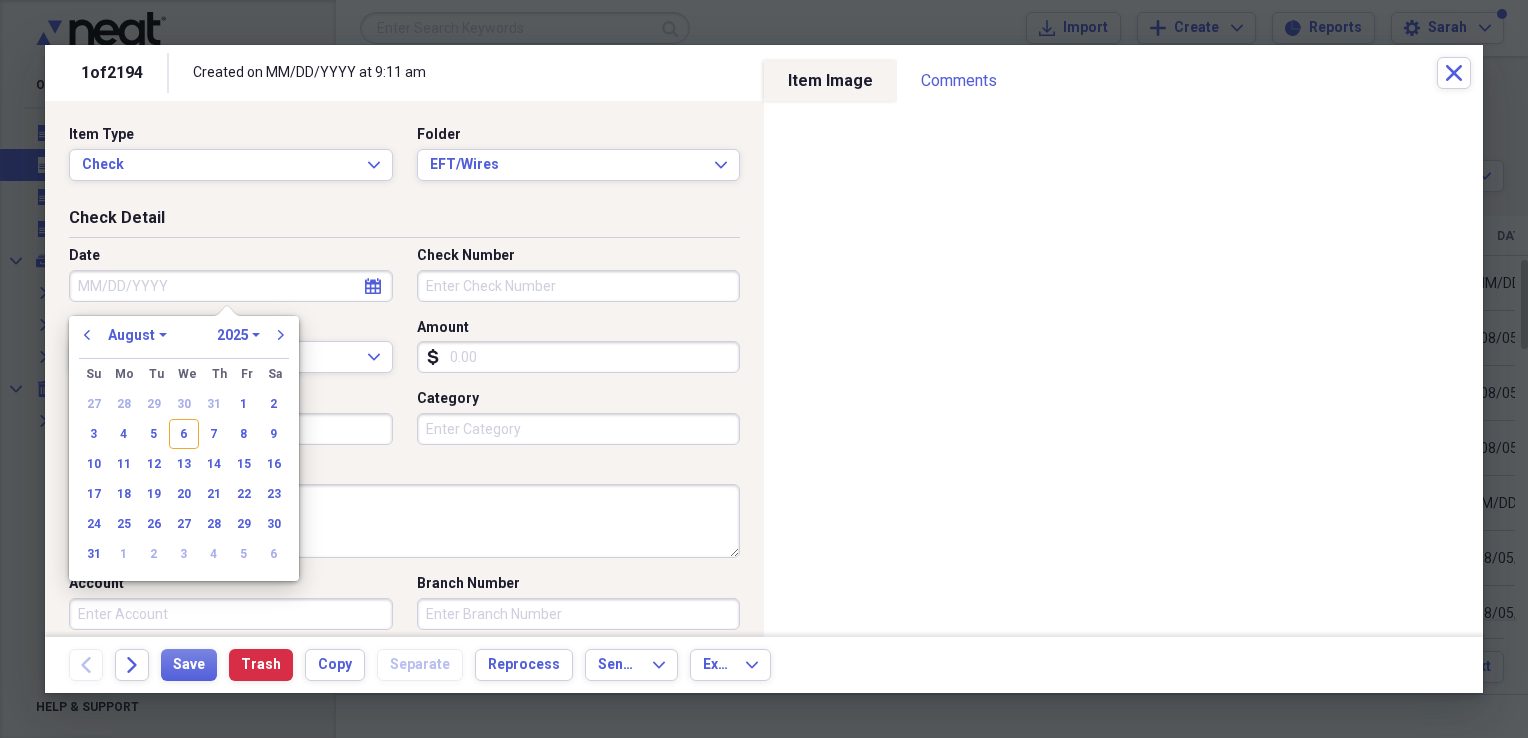 type on "08/08/2025" 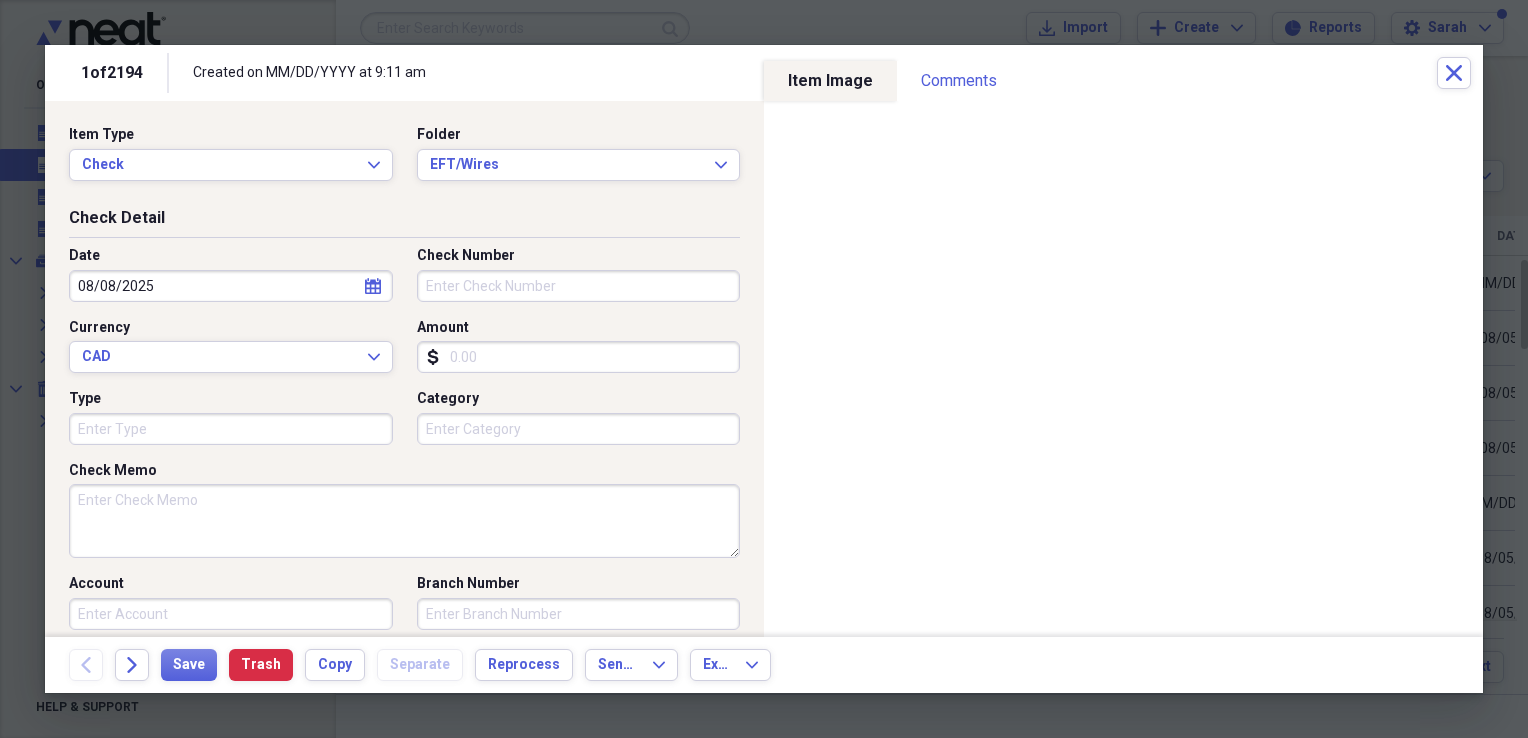 click on "Check Number" at bounding box center (579, 286) 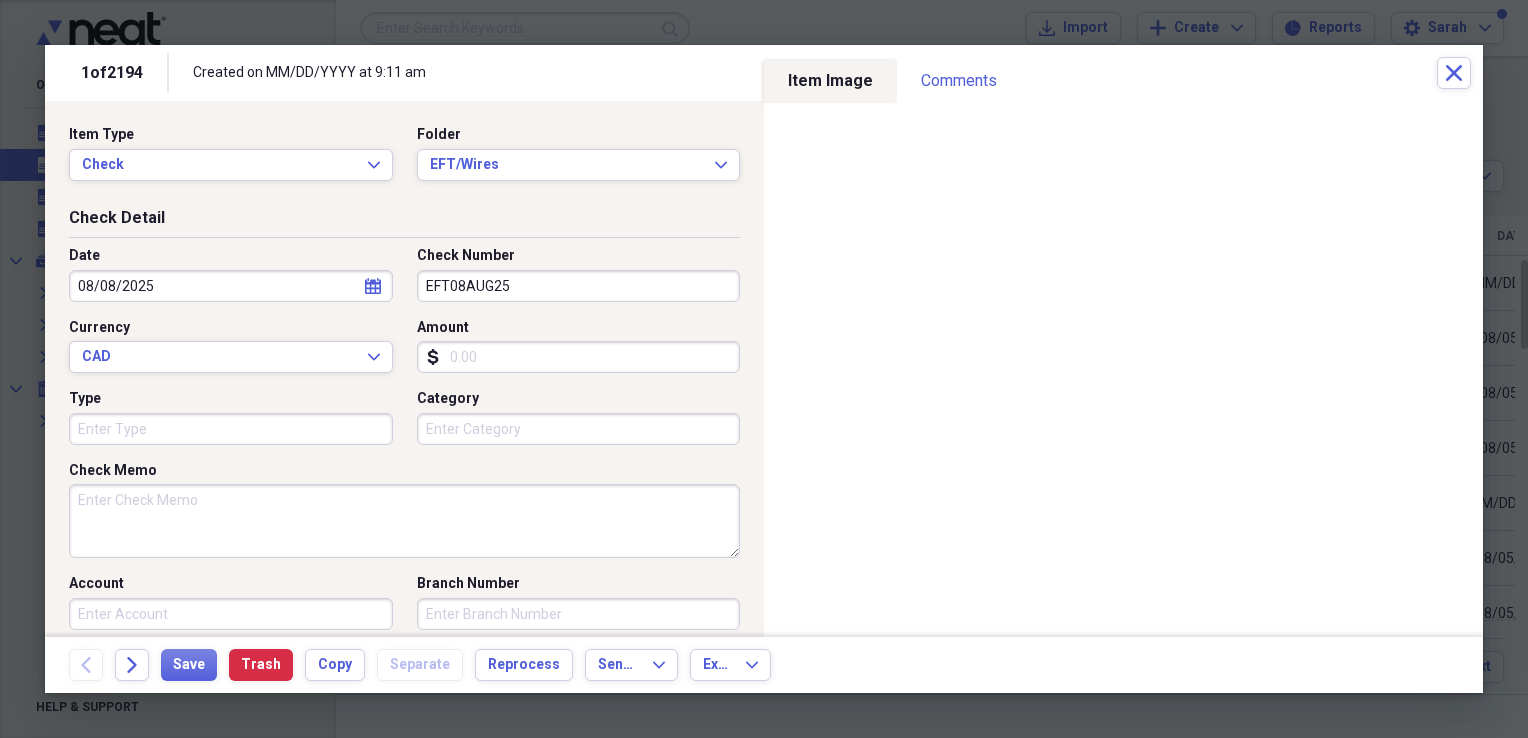 type on "EFT08AUG25" 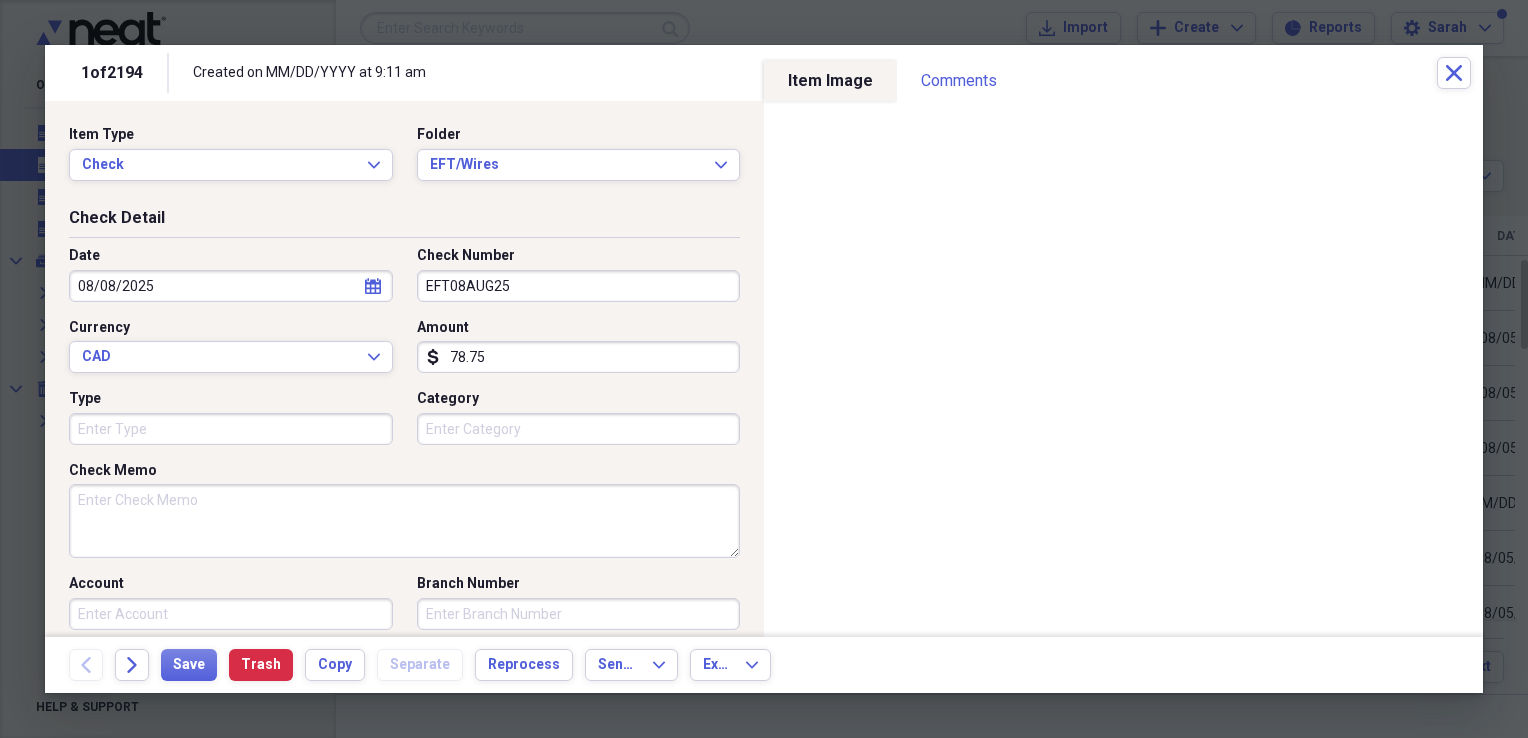 type on "78.75" 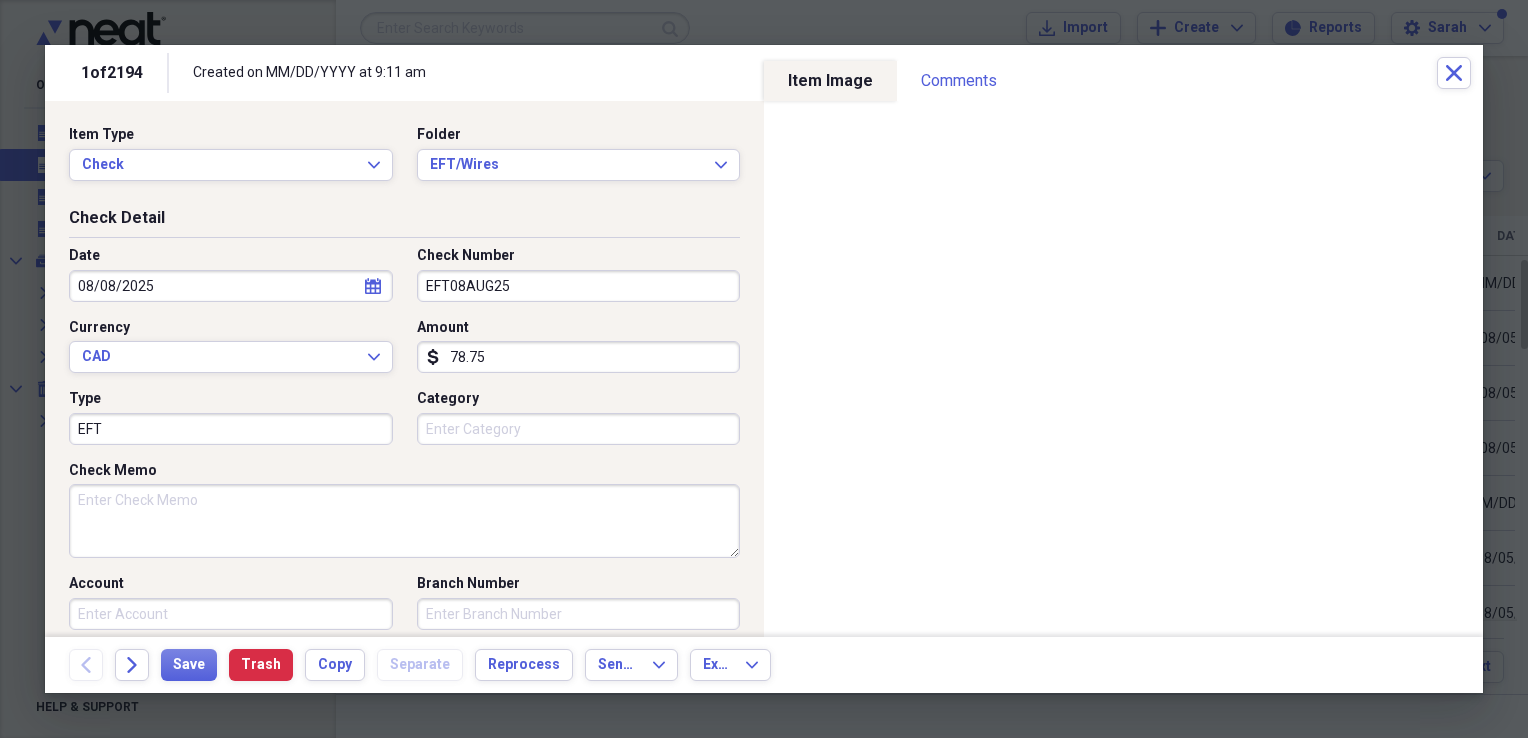 type on "EFT" 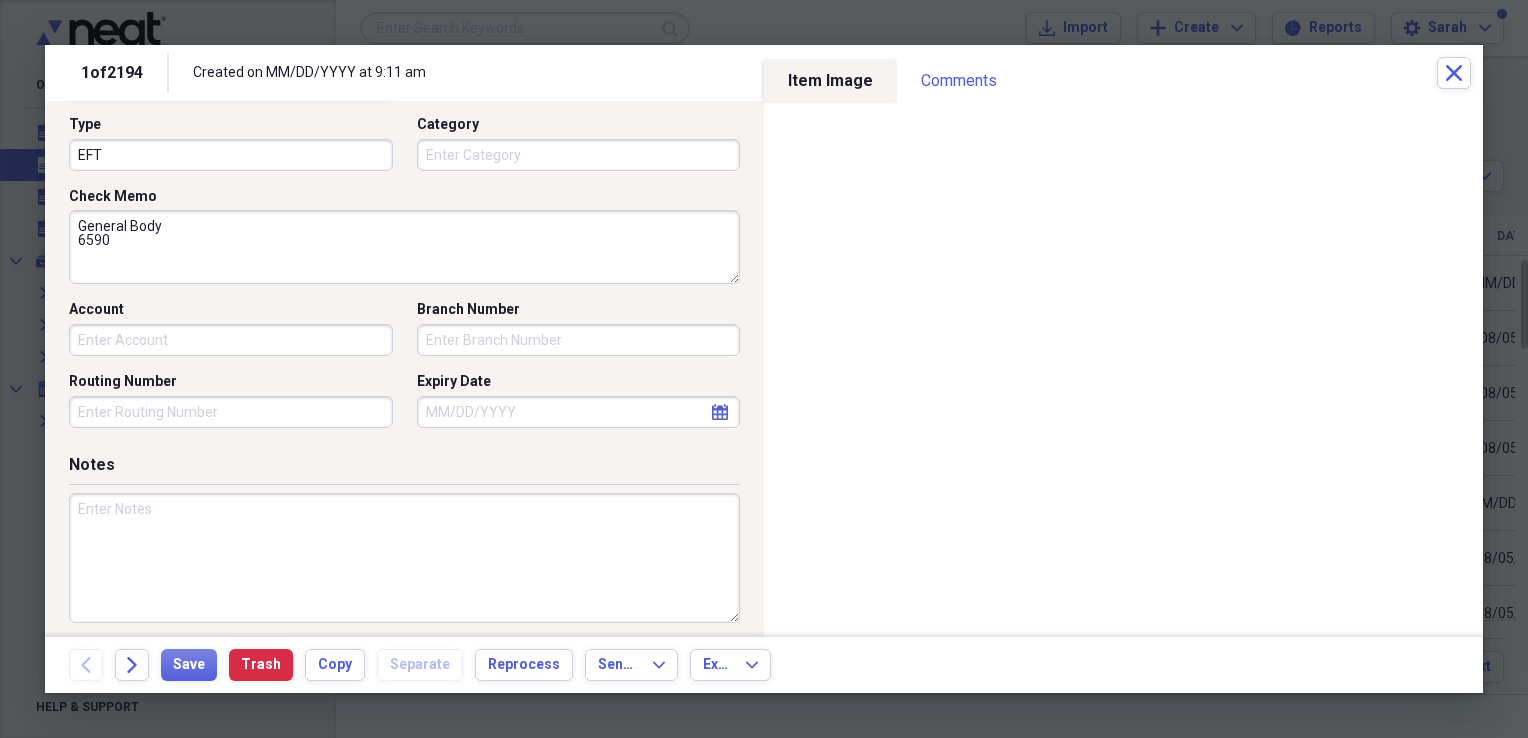 scroll, scrollTop: 432, scrollLeft: 0, axis: vertical 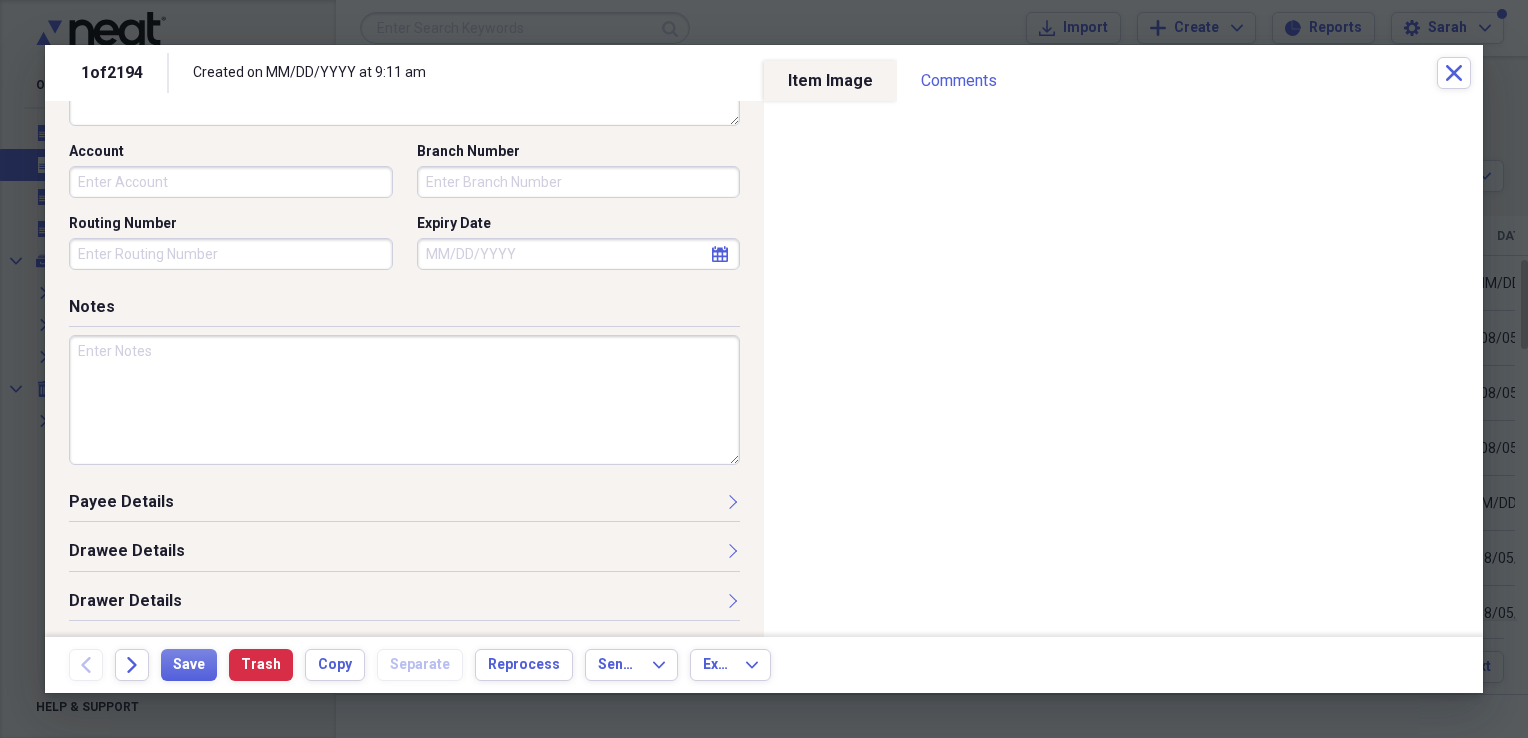 type on "General Body
6590" 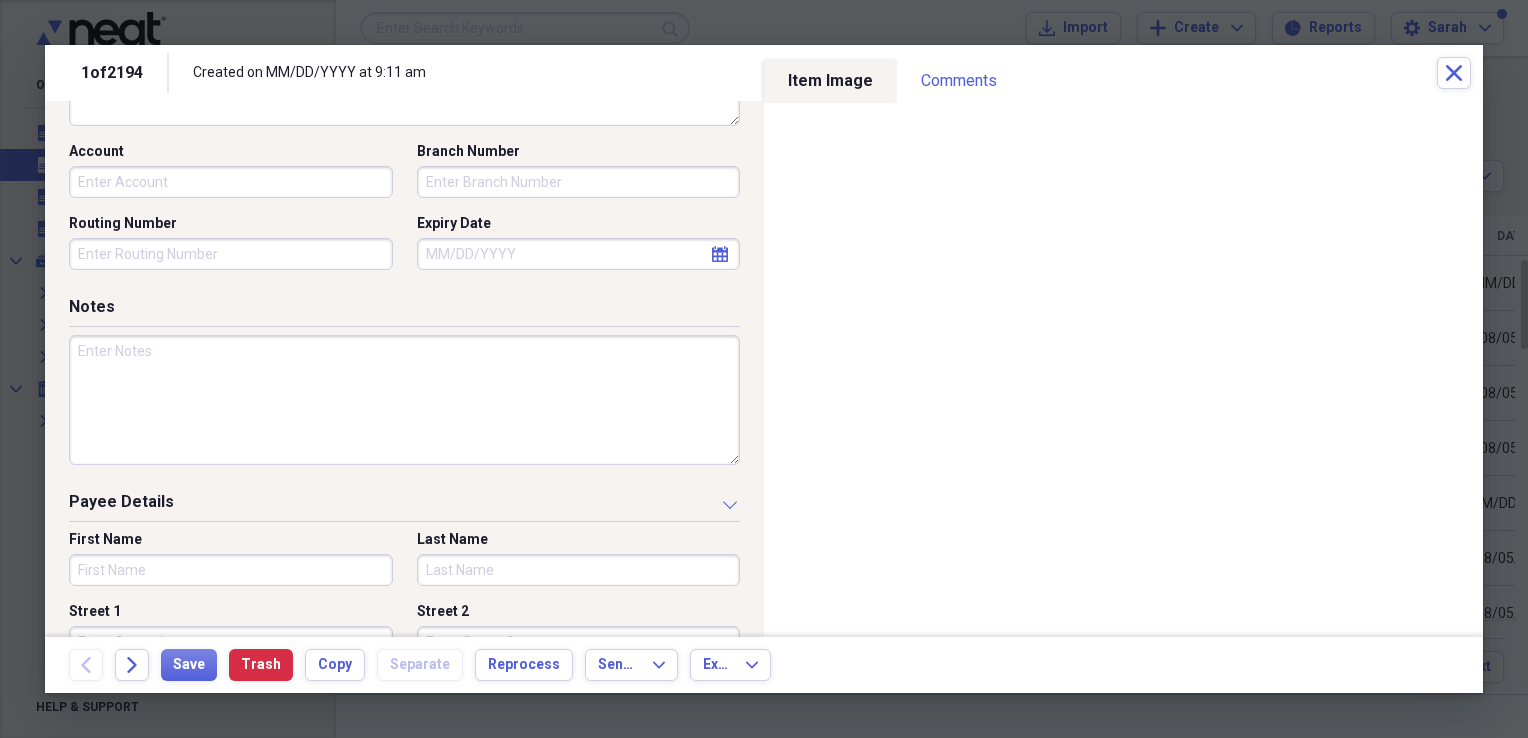 click on "First Name" at bounding box center [231, 570] 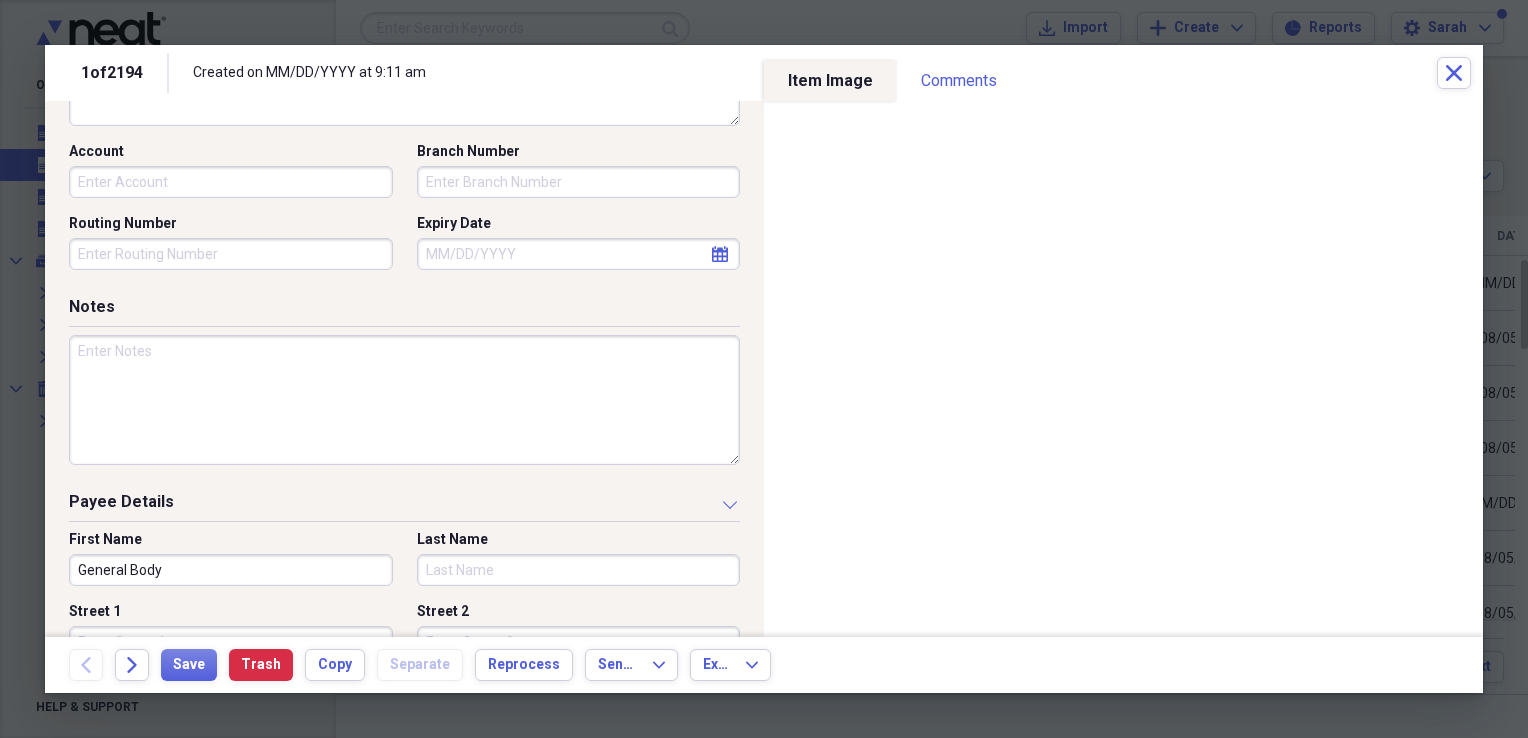 type on "General Body" 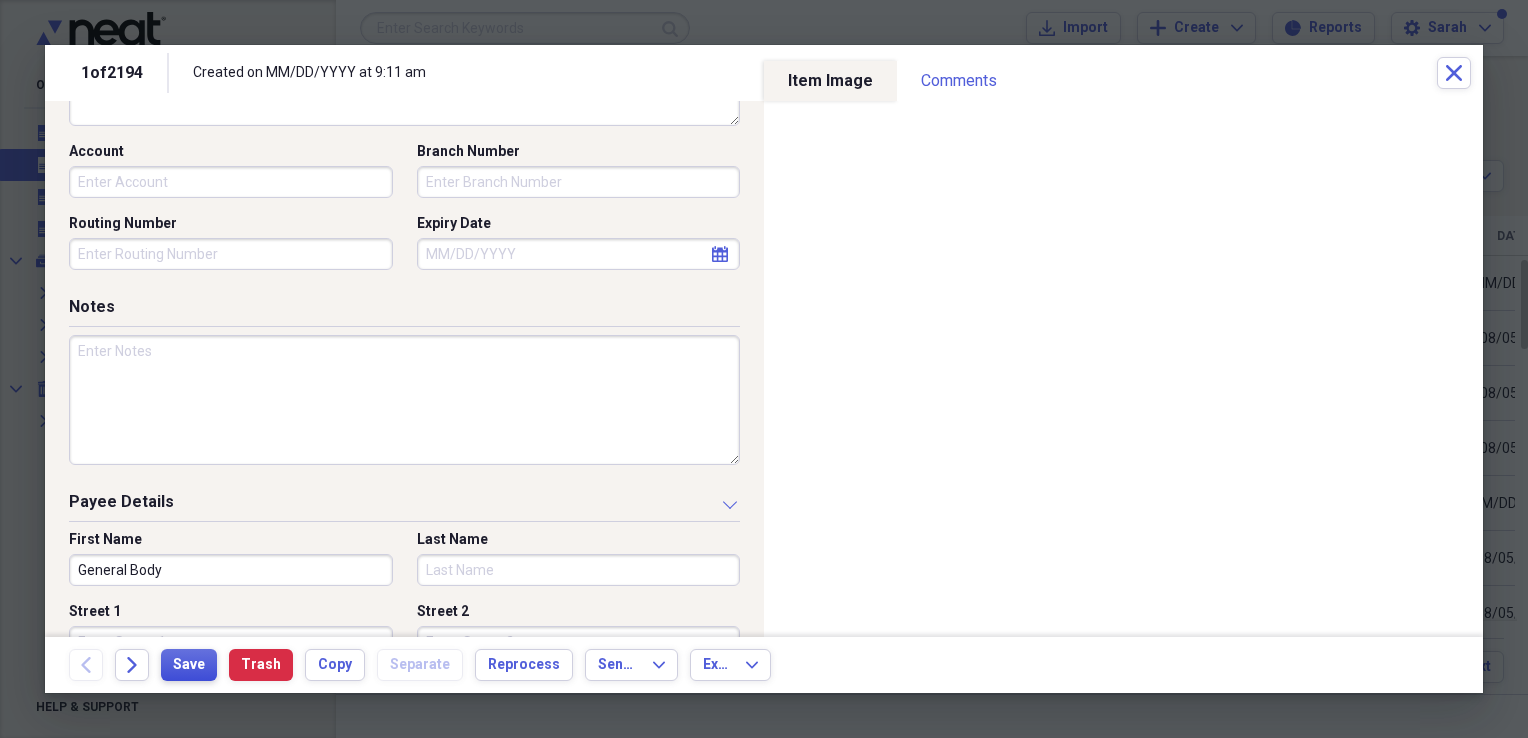 click on "Save" at bounding box center (189, 665) 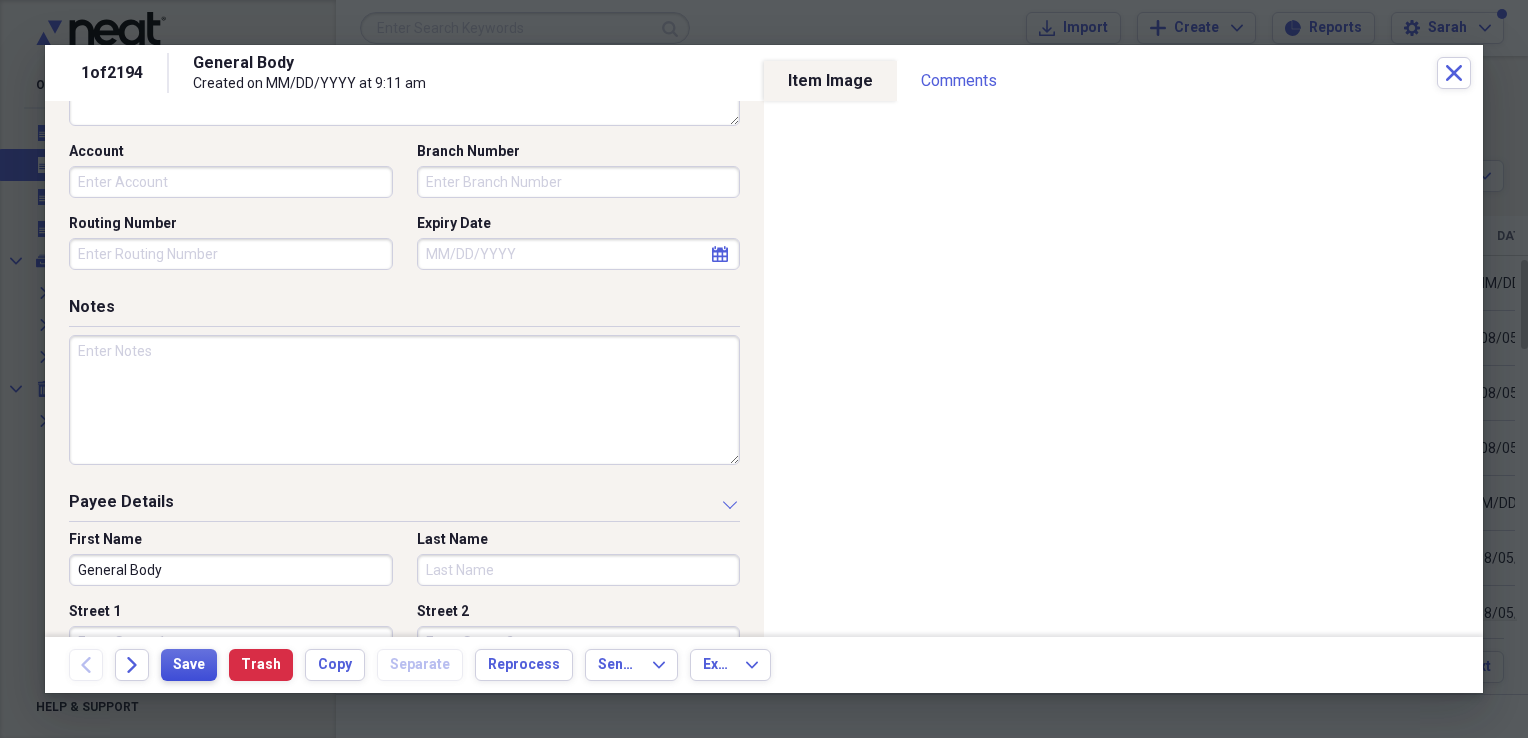 click on "Save" at bounding box center (189, 665) 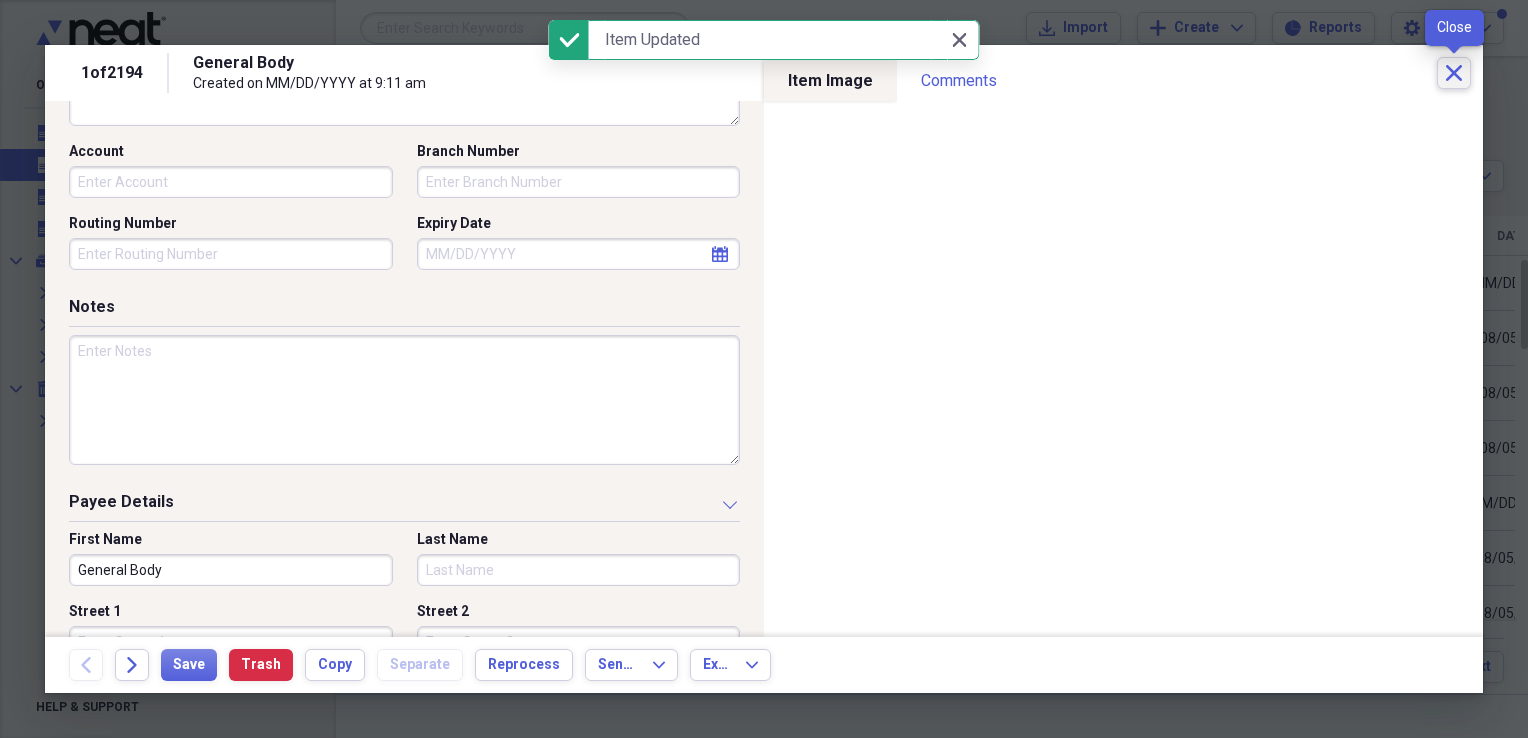 click 